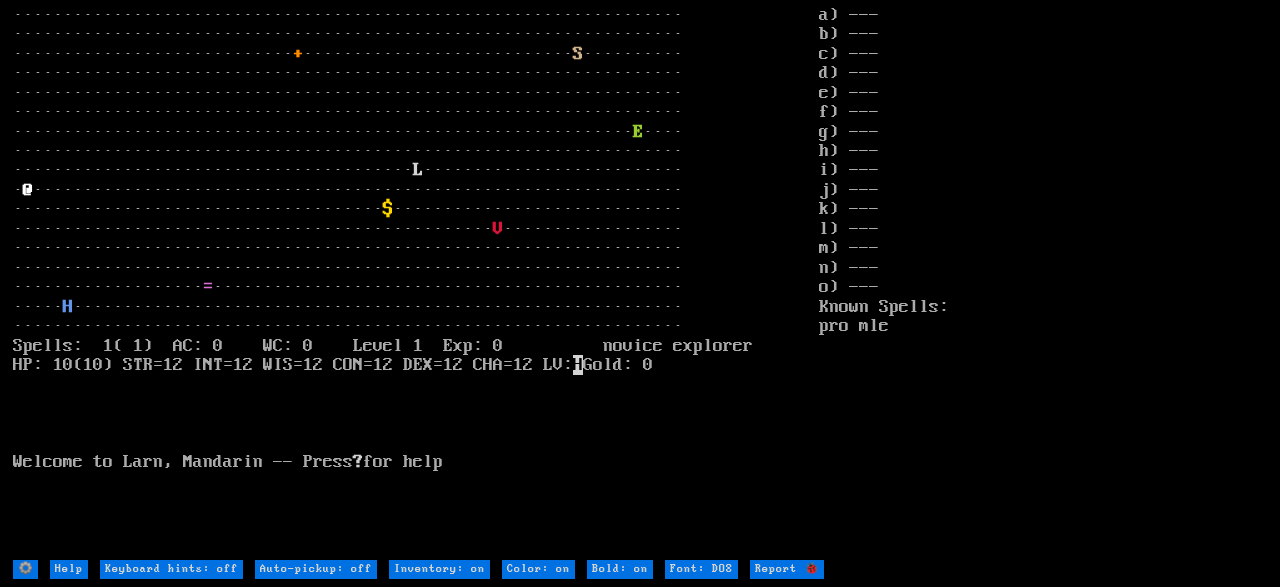 scroll, scrollTop: 0, scrollLeft: 0, axis: both 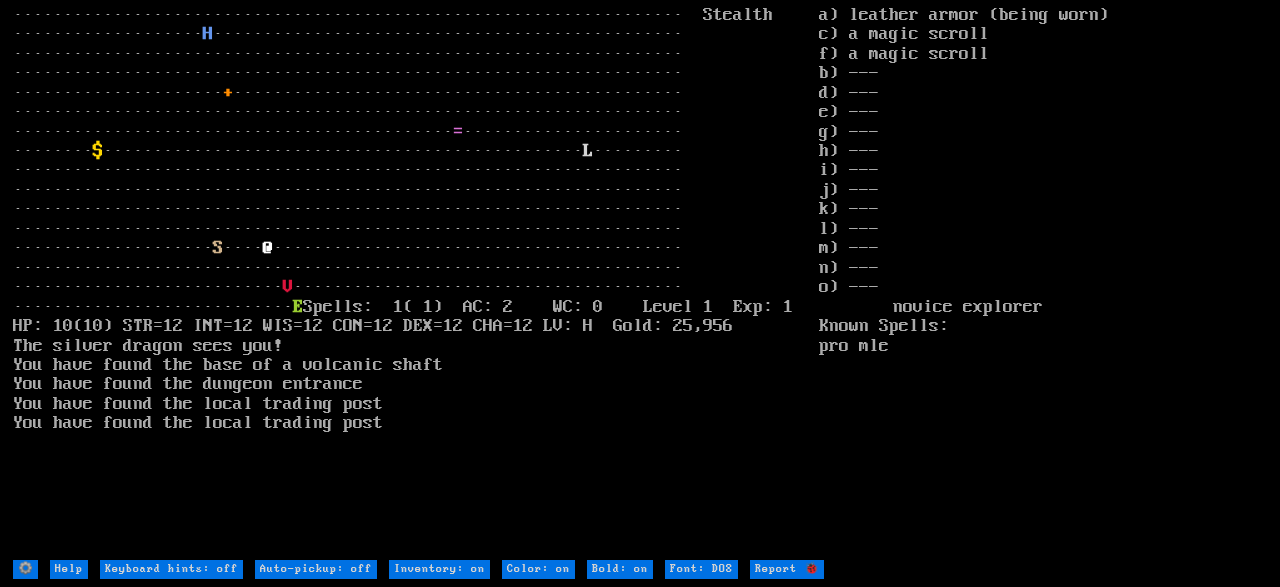 drag, startPoint x: 721, startPoint y: 563, endPoint x: 814, endPoint y: 635, distance: 117.61378 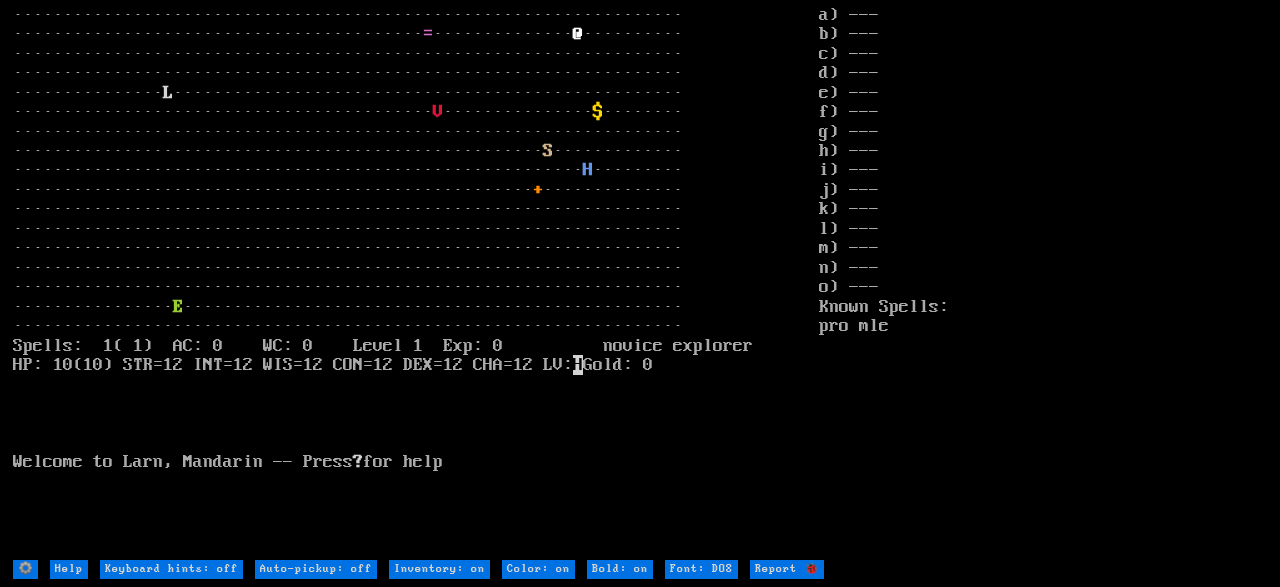 scroll, scrollTop: 0, scrollLeft: 0, axis: both 